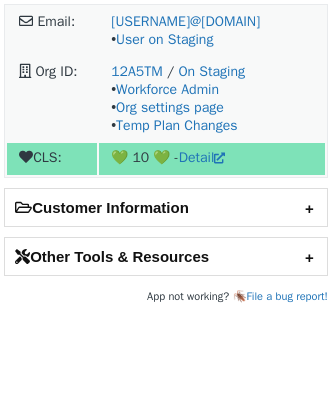 scroll, scrollTop: 0, scrollLeft: 0, axis: both 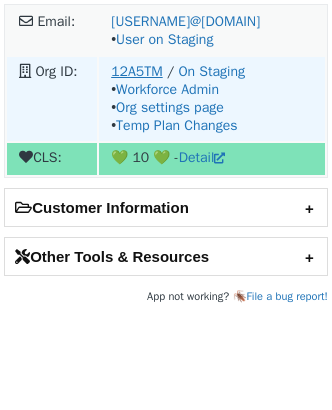 click on "[POSTAL_CODE]TM
/   On Staging
•  Workforce Admin   •  Org settings page •  Temp Plan Changes" at bounding box center (212, 31) 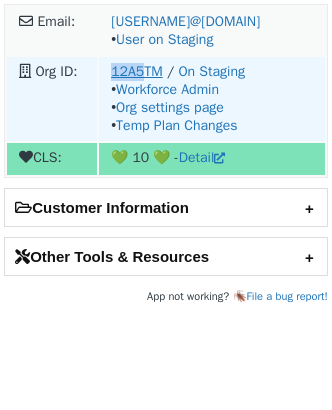click on "12A5TM" at bounding box center (137, 71) 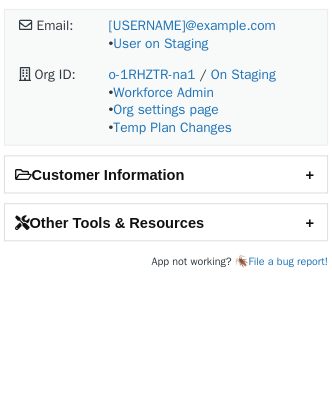 scroll, scrollTop: 0, scrollLeft: 0, axis: both 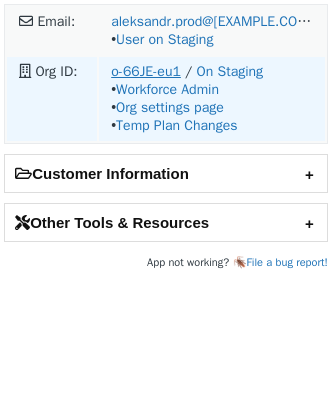 click on "o-66JE-eu1" at bounding box center [146, 71] 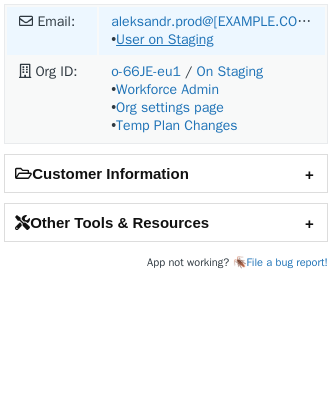 click on "User on Staging" at bounding box center (164, 39) 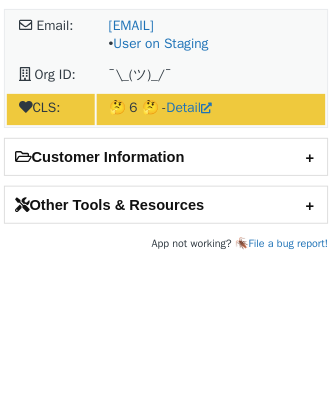 scroll, scrollTop: 0, scrollLeft: 0, axis: both 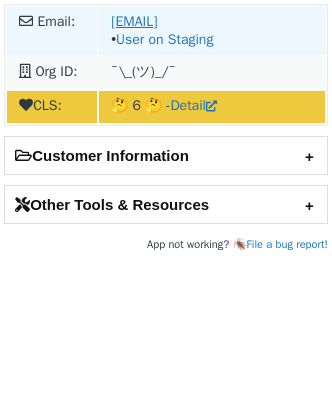 click on "[EMAIL]" at bounding box center [134, 21] 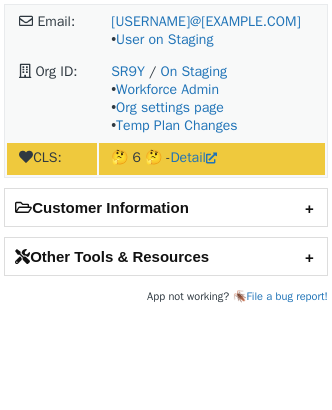 scroll, scrollTop: 0, scrollLeft: 0, axis: both 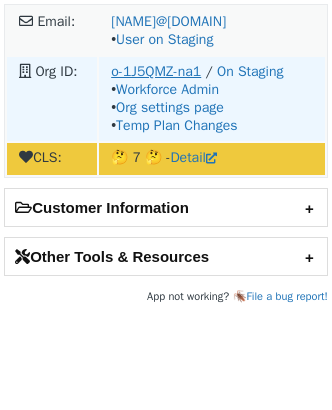 click on "o-1J5QMZ-na1" at bounding box center (156, 71) 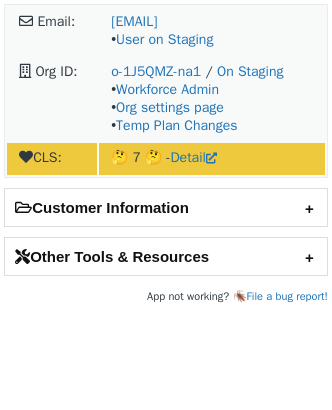scroll, scrollTop: 0, scrollLeft: 0, axis: both 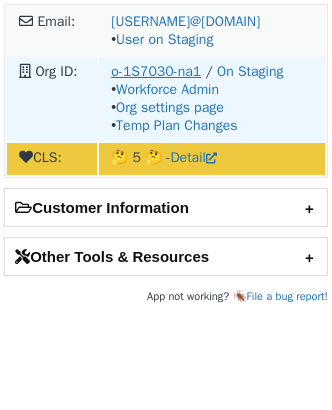 click on "o-1S7030-na1" at bounding box center (156, 71) 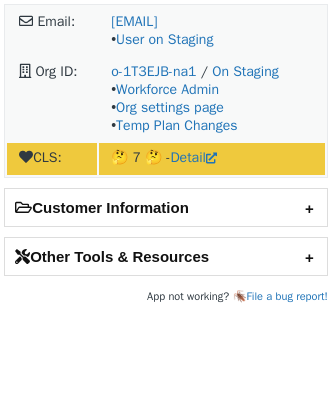 scroll, scrollTop: 0, scrollLeft: 0, axis: both 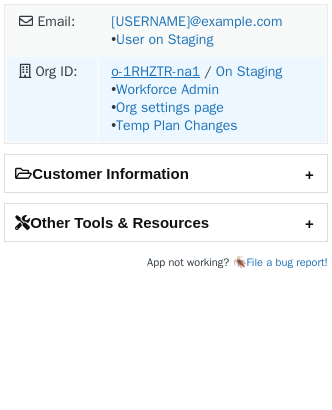 click on "o-1RHZTR-na1" at bounding box center [155, 71] 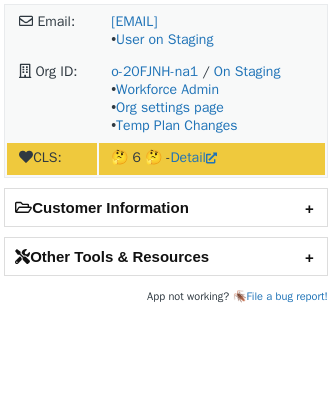 scroll, scrollTop: 0, scrollLeft: 0, axis: both 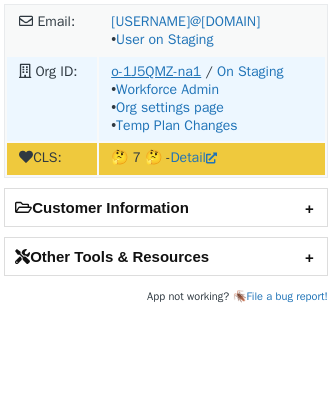 click on "o-1J5QMZ-na1" at bounding box center [156, 71] 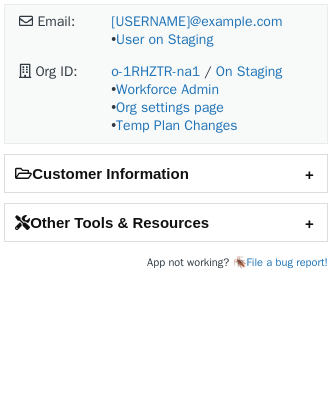 scroll, scrollTop: 0, scrollLeft: 0, axis: both 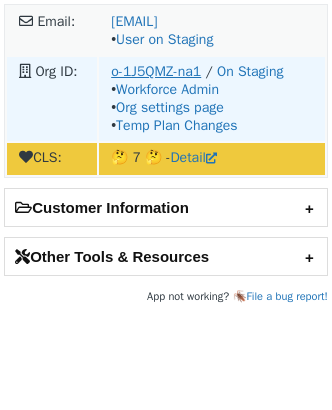 click on "o-1J5QMZ-na1" at bounding box center [156, 71] 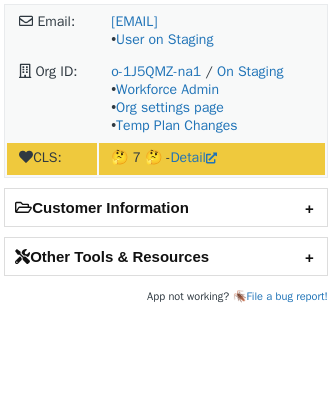scroll, scrollTop: 0, scrollLeft: 0, axis: both 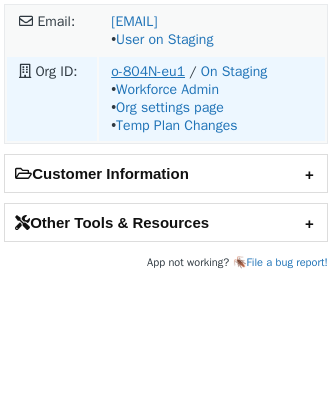 click on "o-804N-eu1" at bounding box center (148, 71) 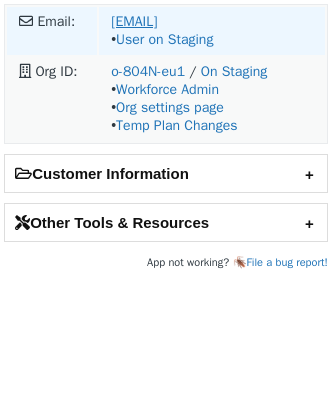 click on "michael.telfer@pipedrive.com" at bounding box center (134, 21) 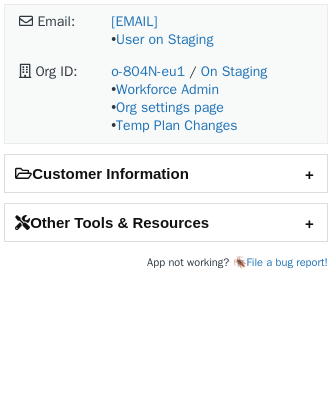 scroll, scrollTop: 0, scrollLeft: 0, axis: both 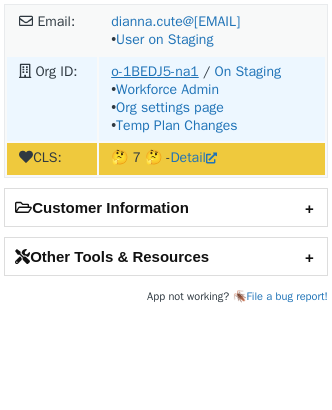 click on "o-1BEDJ5-na1" at bounding box center (155, 71) 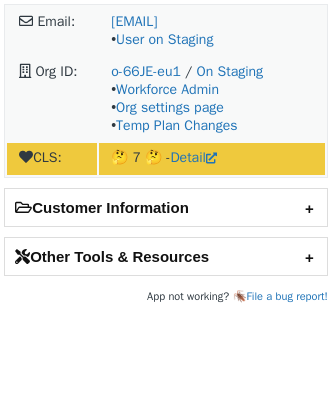 scroll, scrollTop: 0, scrollLeft: 0, axis: both 